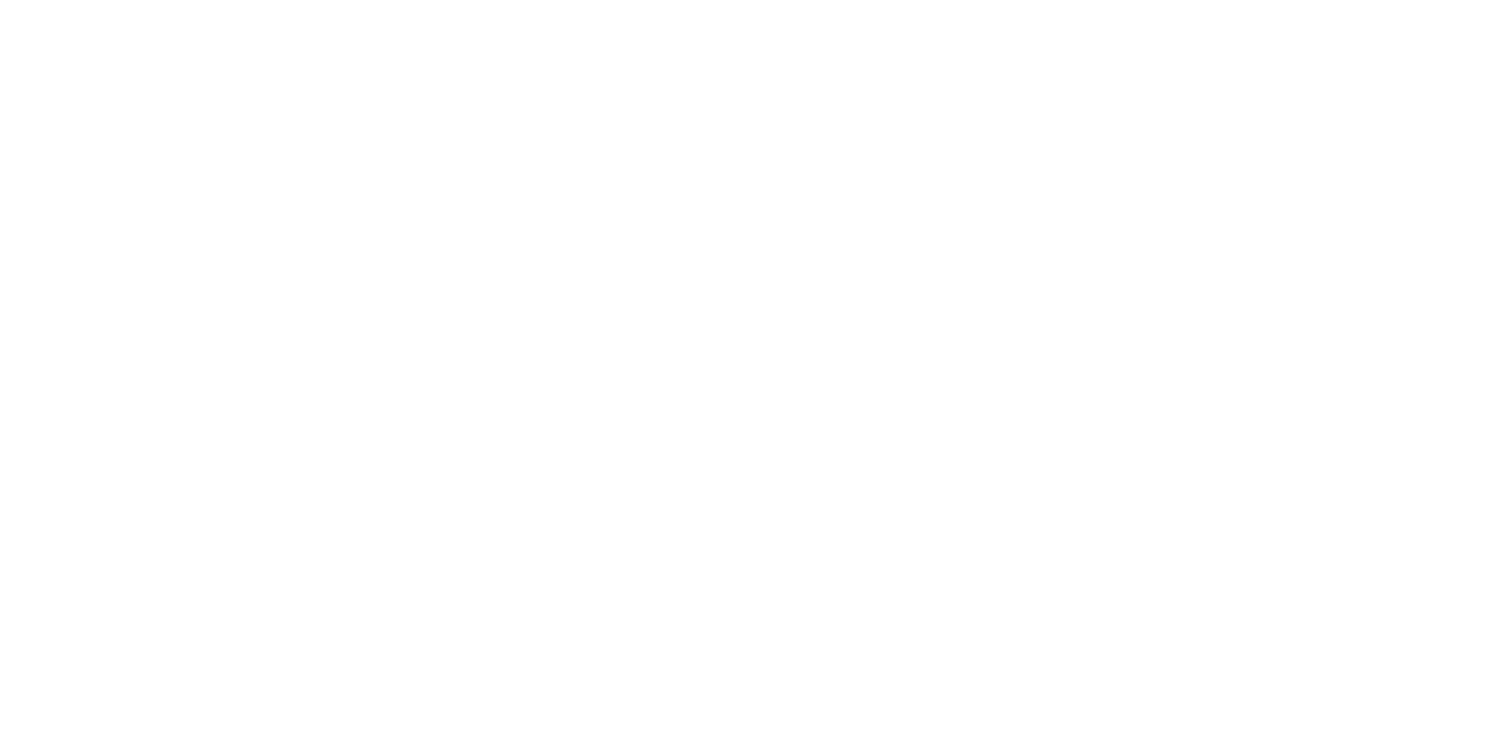 scroll, scrollTop: 0, scrollLeft: 0, axis: both 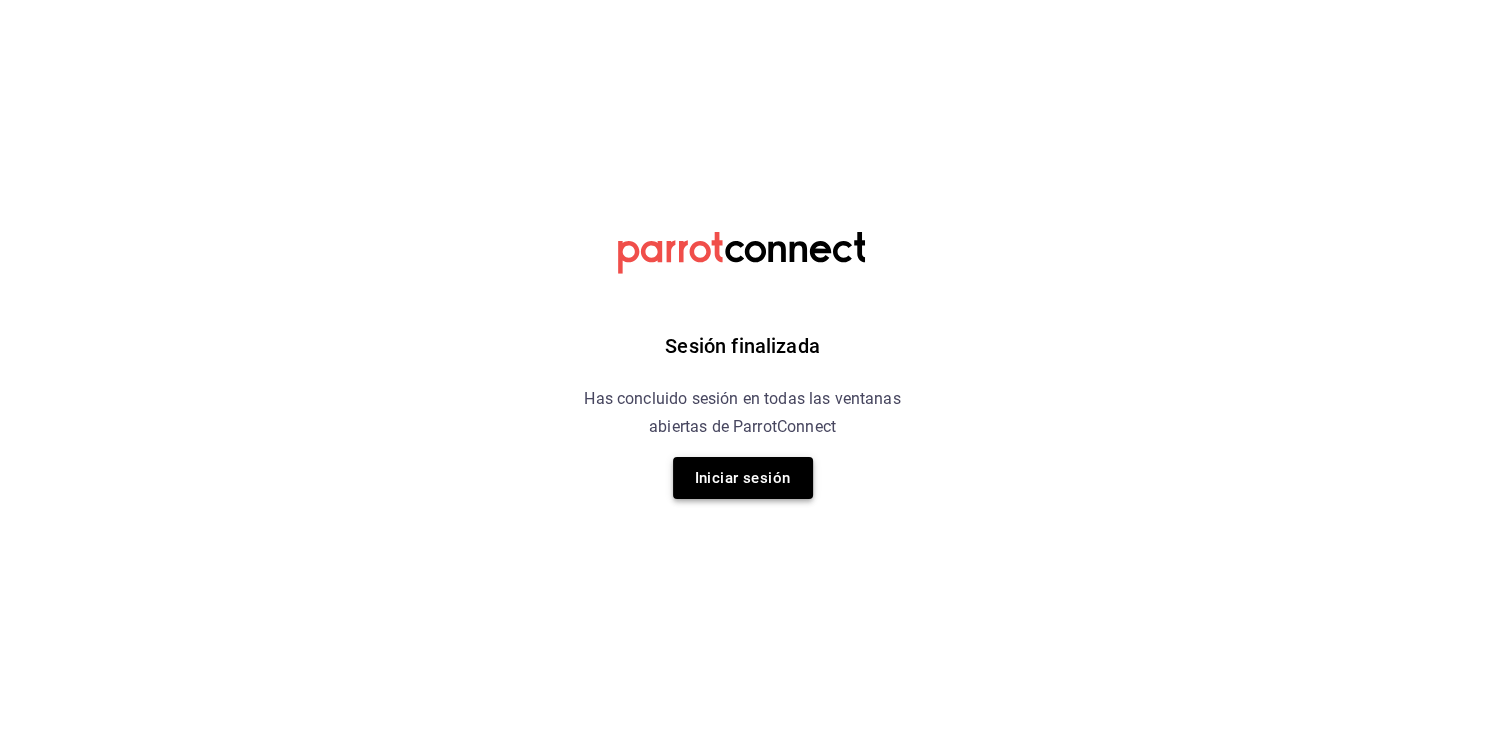 click on "Iniciar sesión" at bounding box center (743, 478) 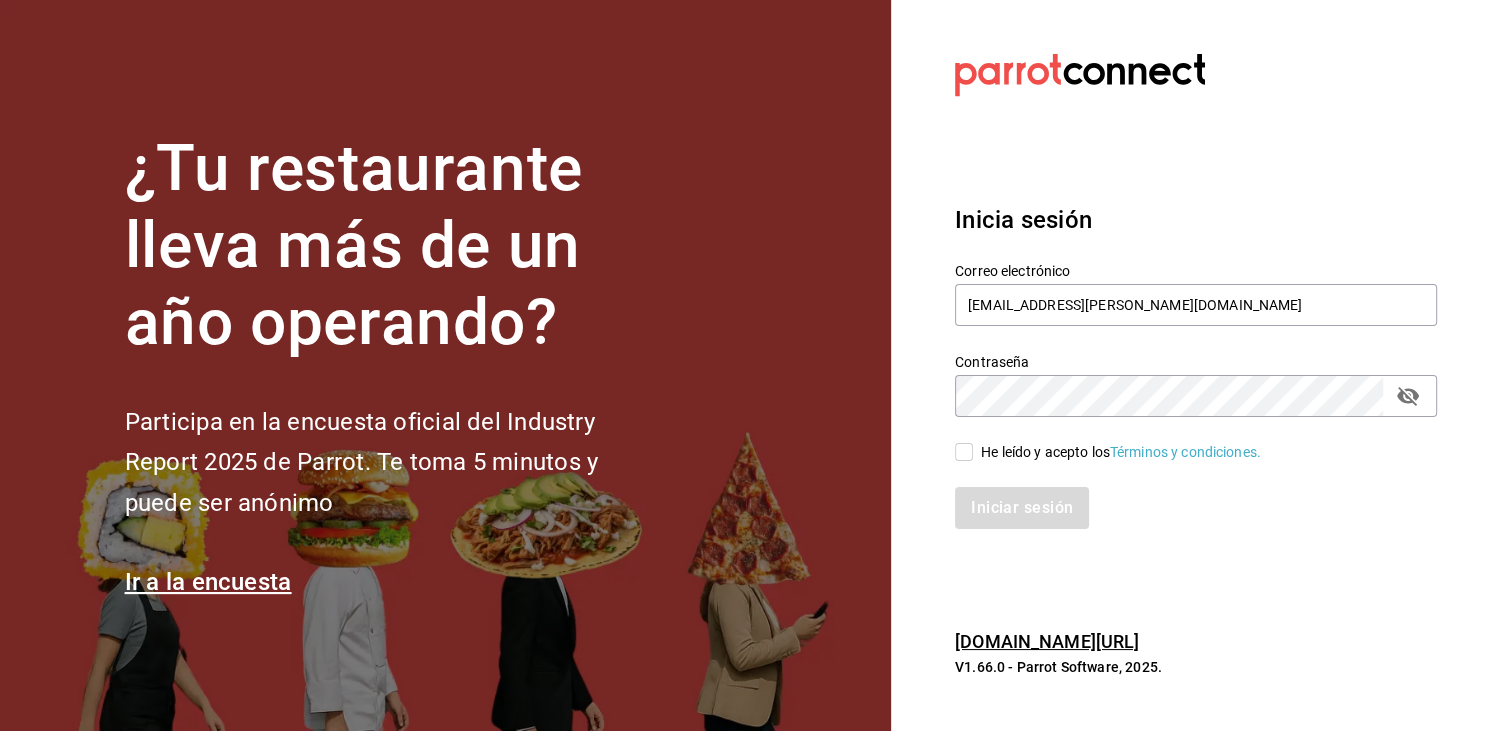 click on "He leído y acepto los  Términos y condiciones." at bounding box center (964, 452) 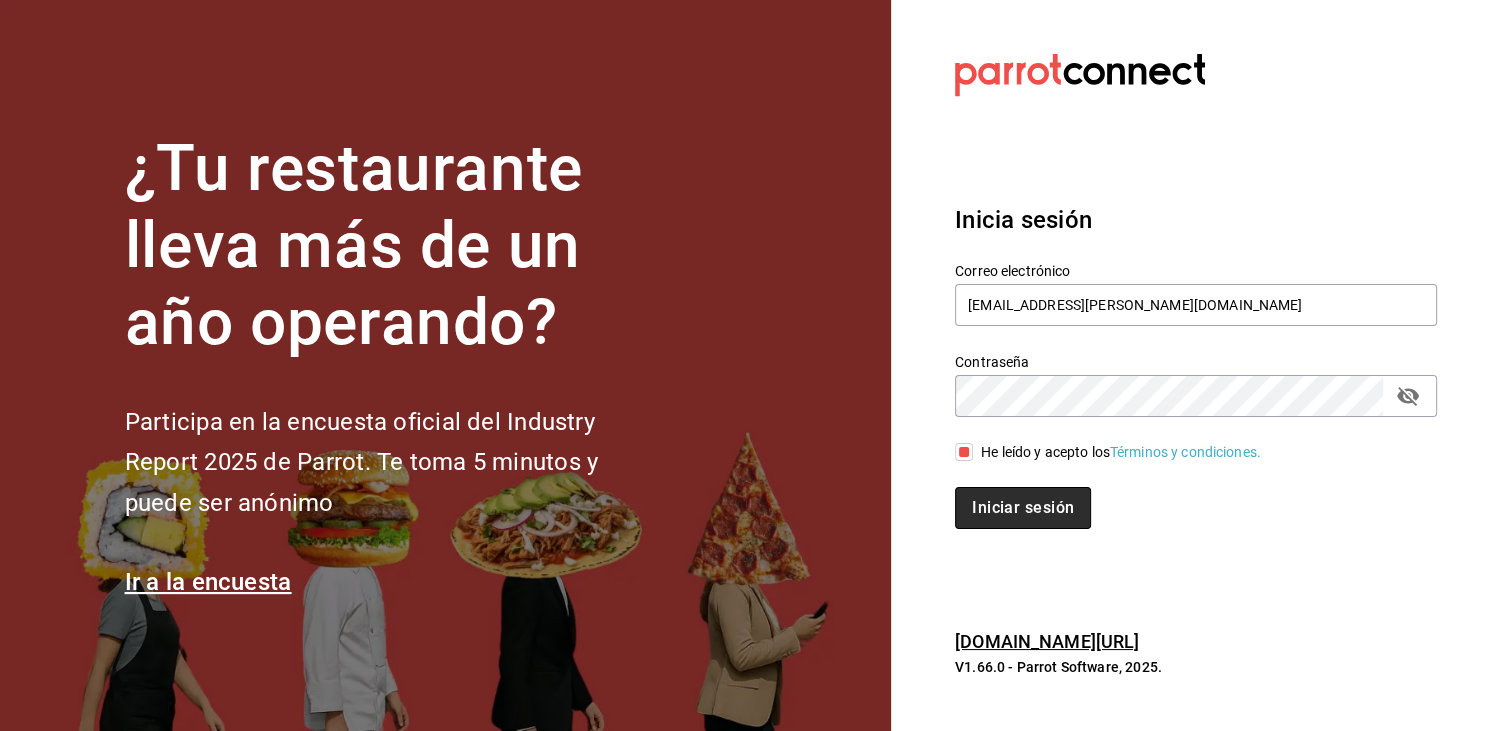 click on "Iniciar sesión" at bounding box center (1023, 508) 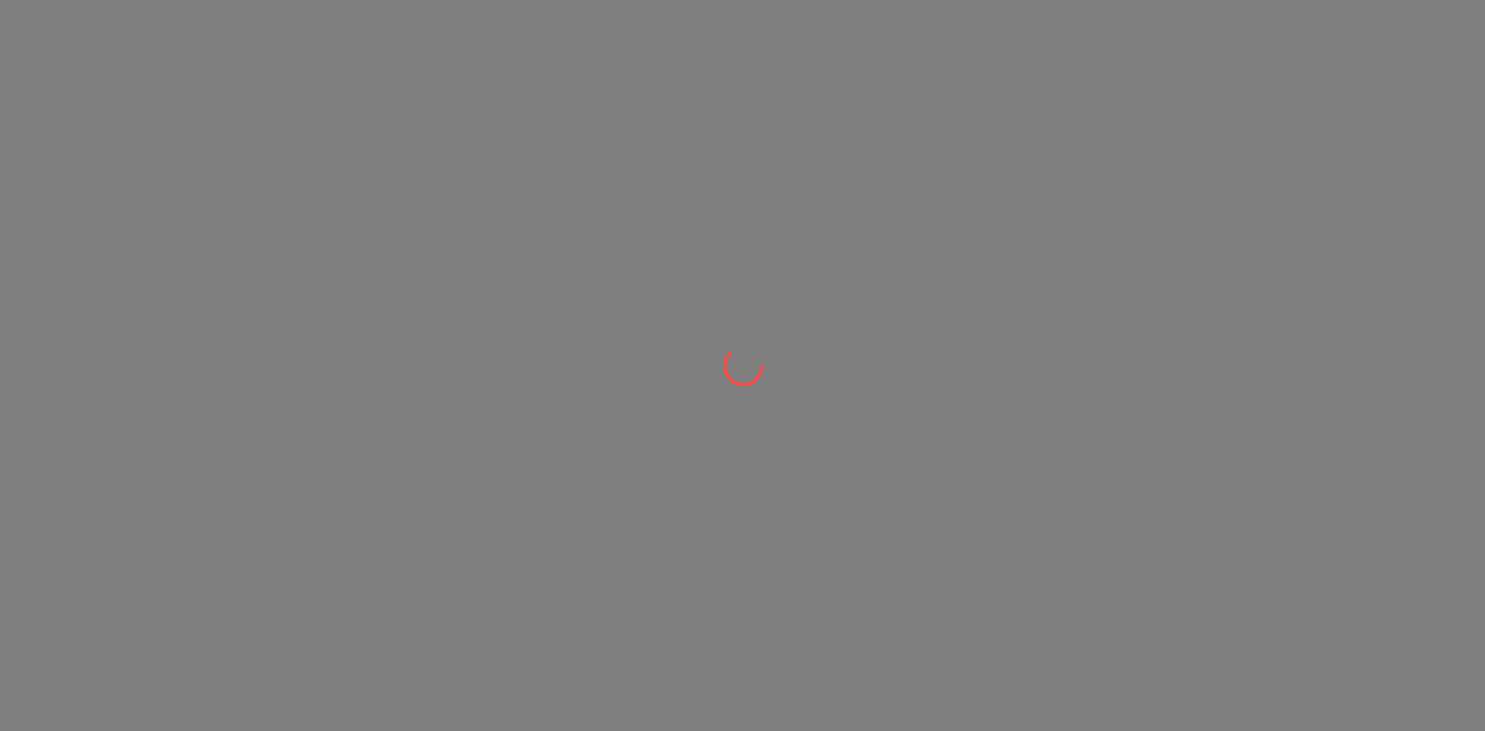 scroll, scrollTop: 0, scrollLeft: 0, axis: both 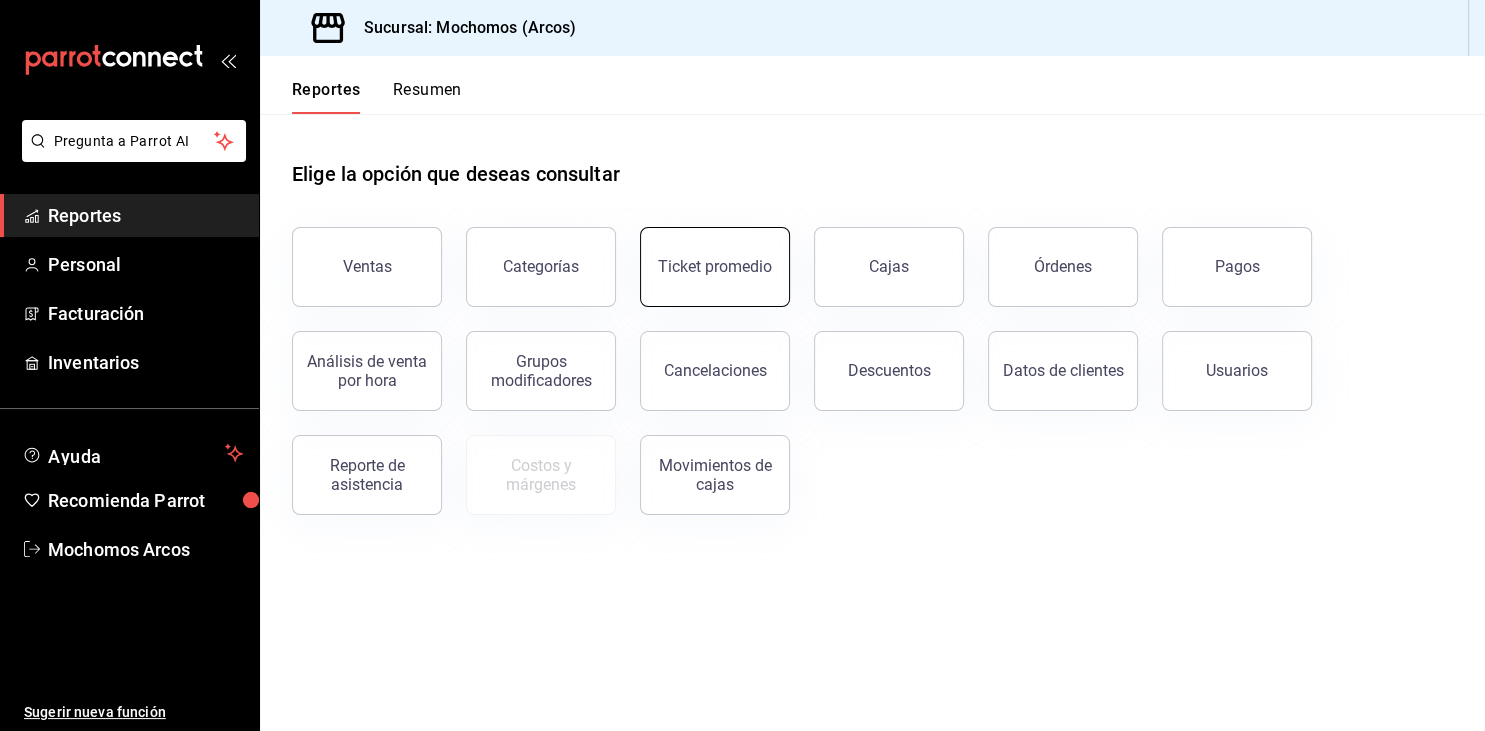 click on "Ticket promedio" at bounding box center [715, 267] 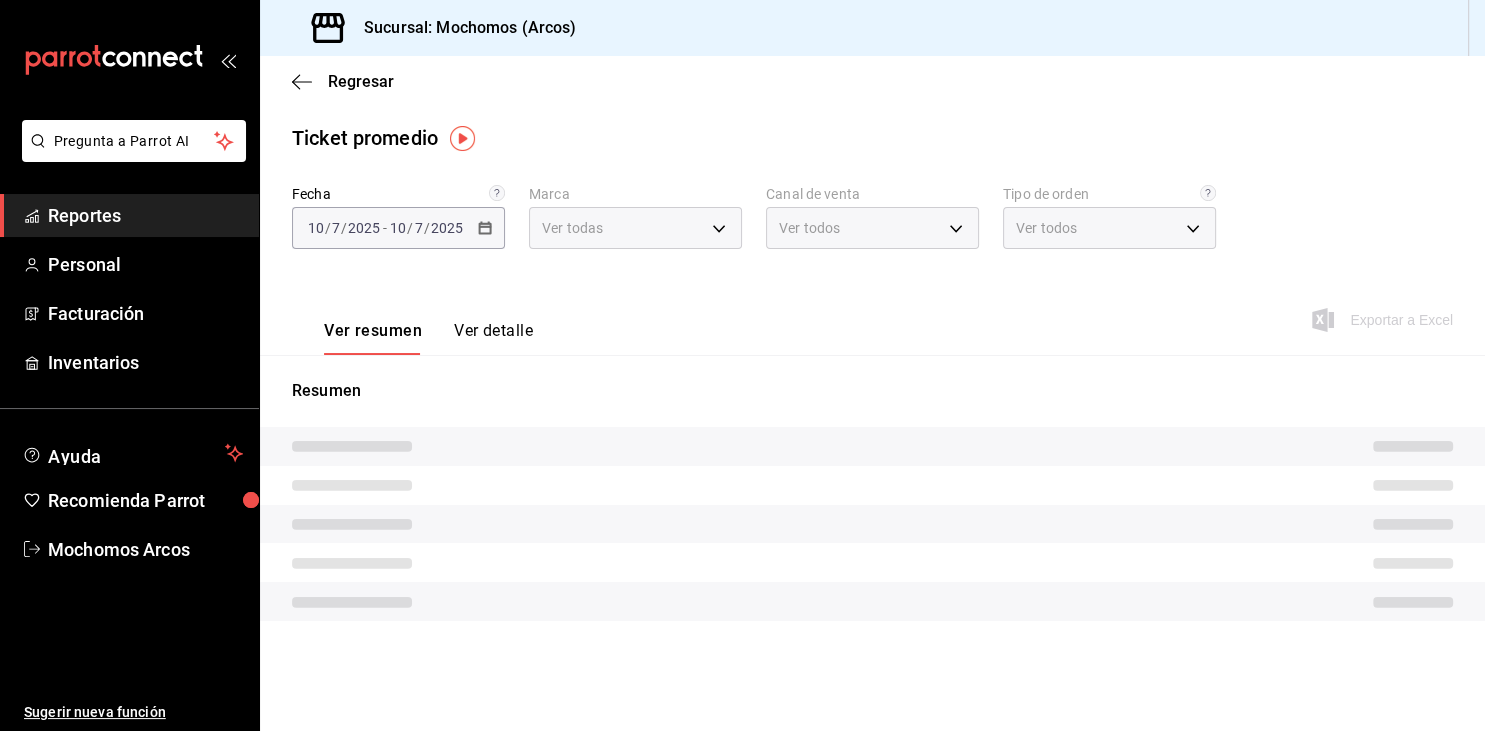 type on "dd36a3dd-8c35-4563-bc3a-0ae6137ce787" 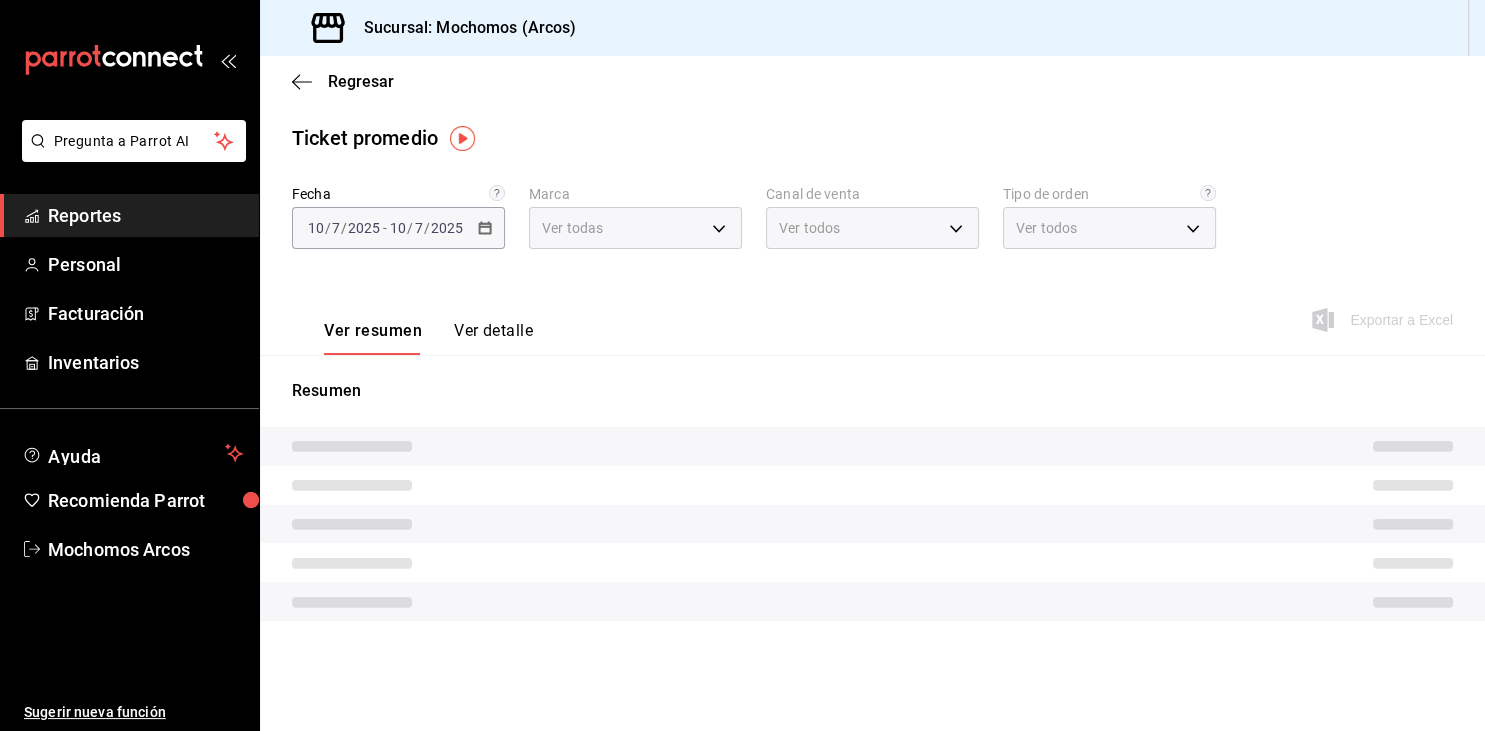 type on "PARROT,UBER_EATS,RAPPI,DIDI_FOOD,ONLINE" 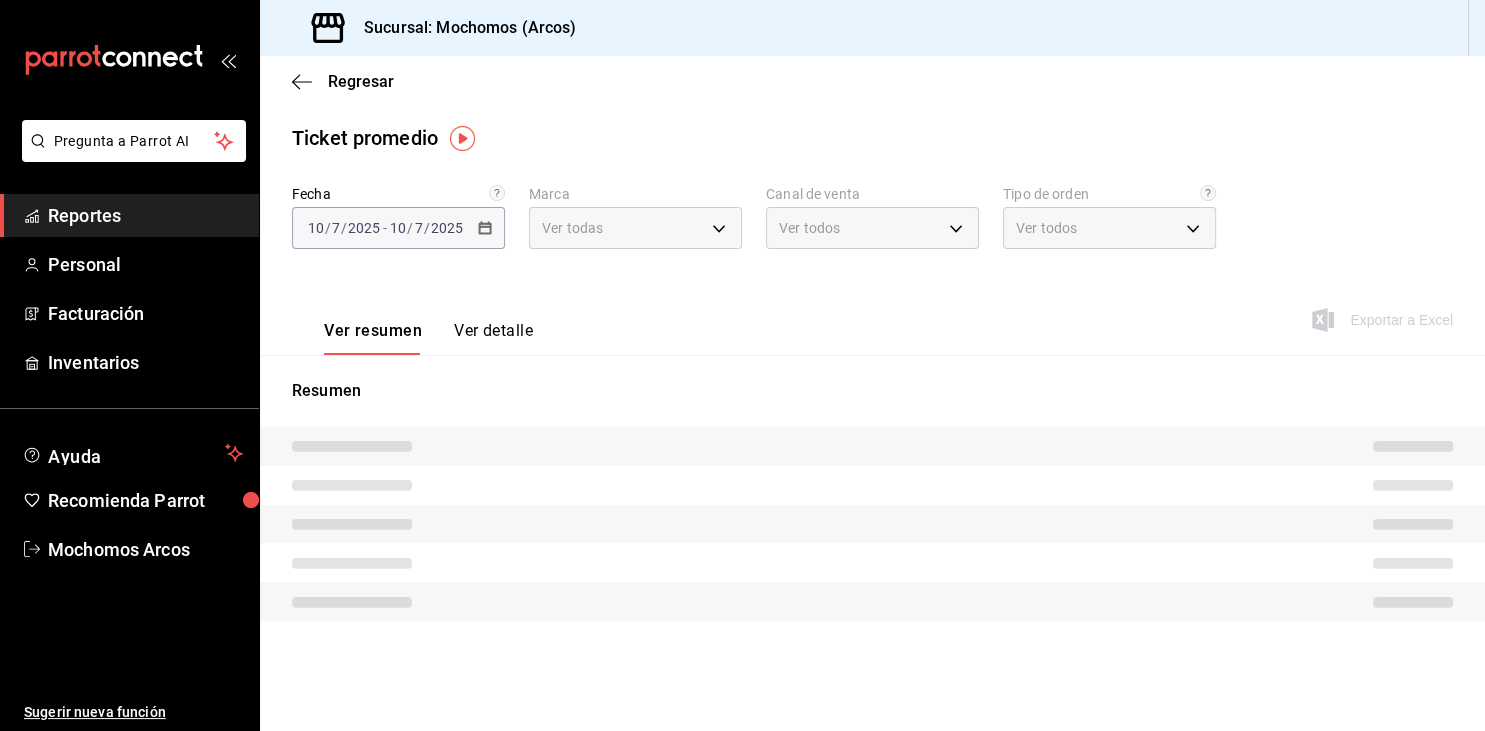type on "c6b8ee8d-4955-4723-bae1-372b147e207b,27be71f3-ce18-4cfa-bd3b-e966efc6a73f,EXTERNAL" 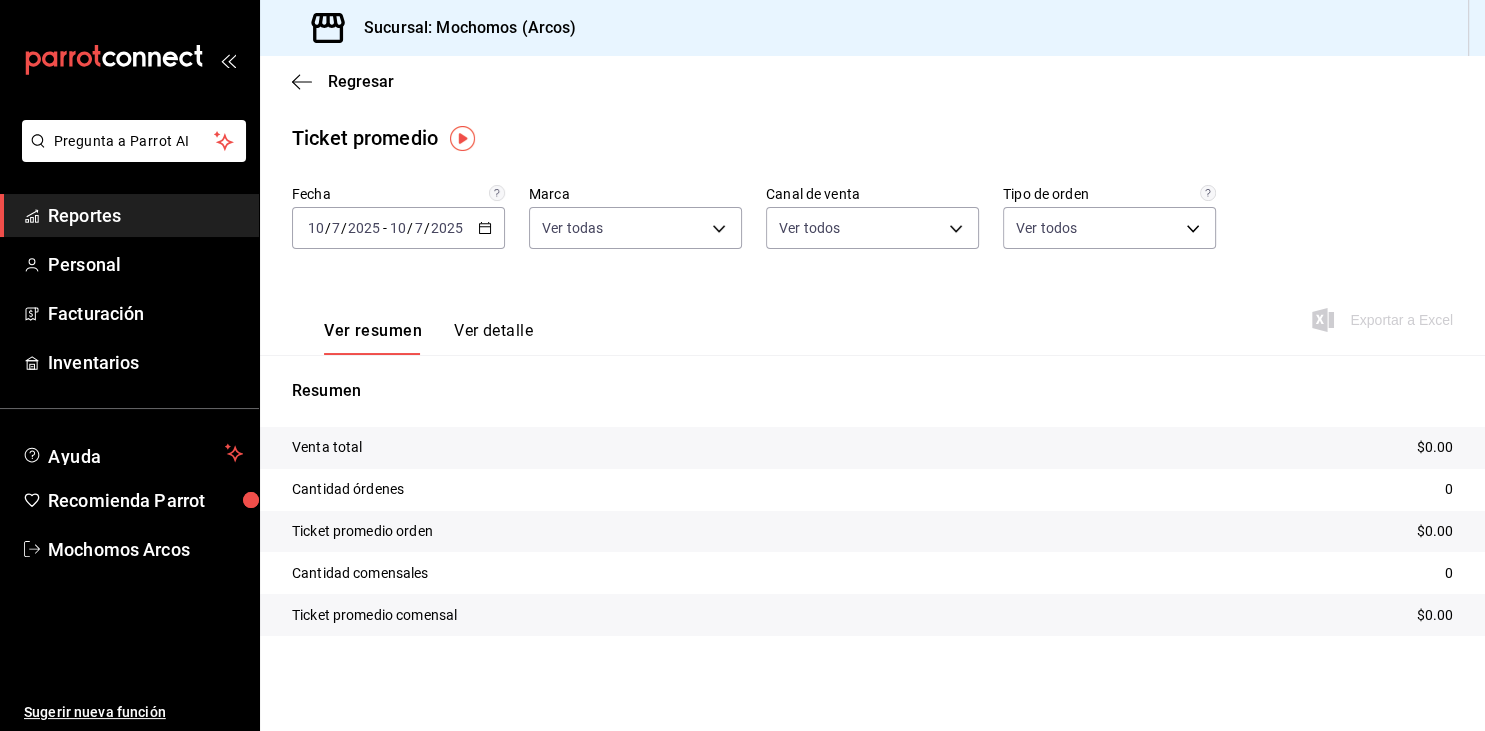 click on "[DATE] [DATE] - [DATE] [DATE]" at bounding box center [398, 228] 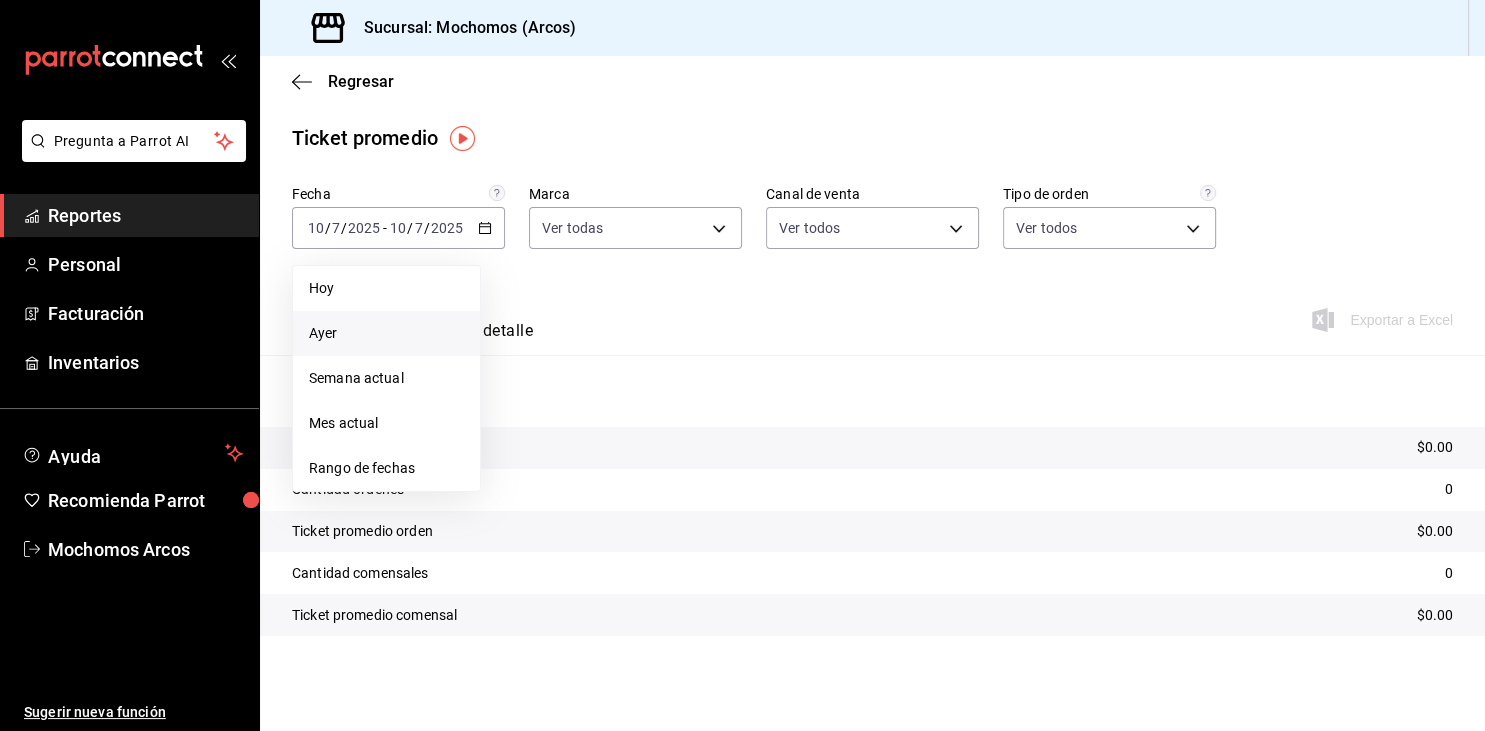 click on "Ayer" at bounding box center [386, 333] 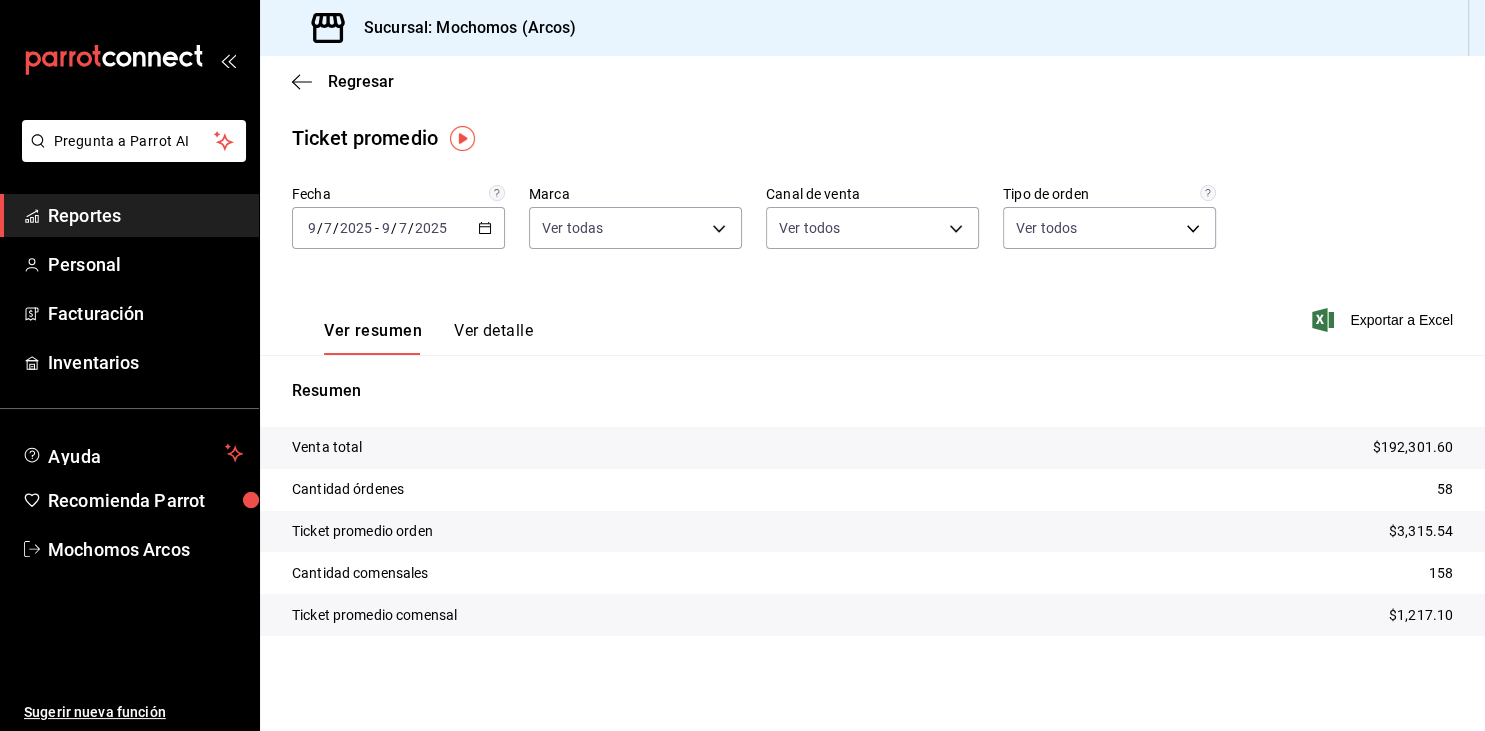 click on "Reportes" at bounding box center (145, 215) 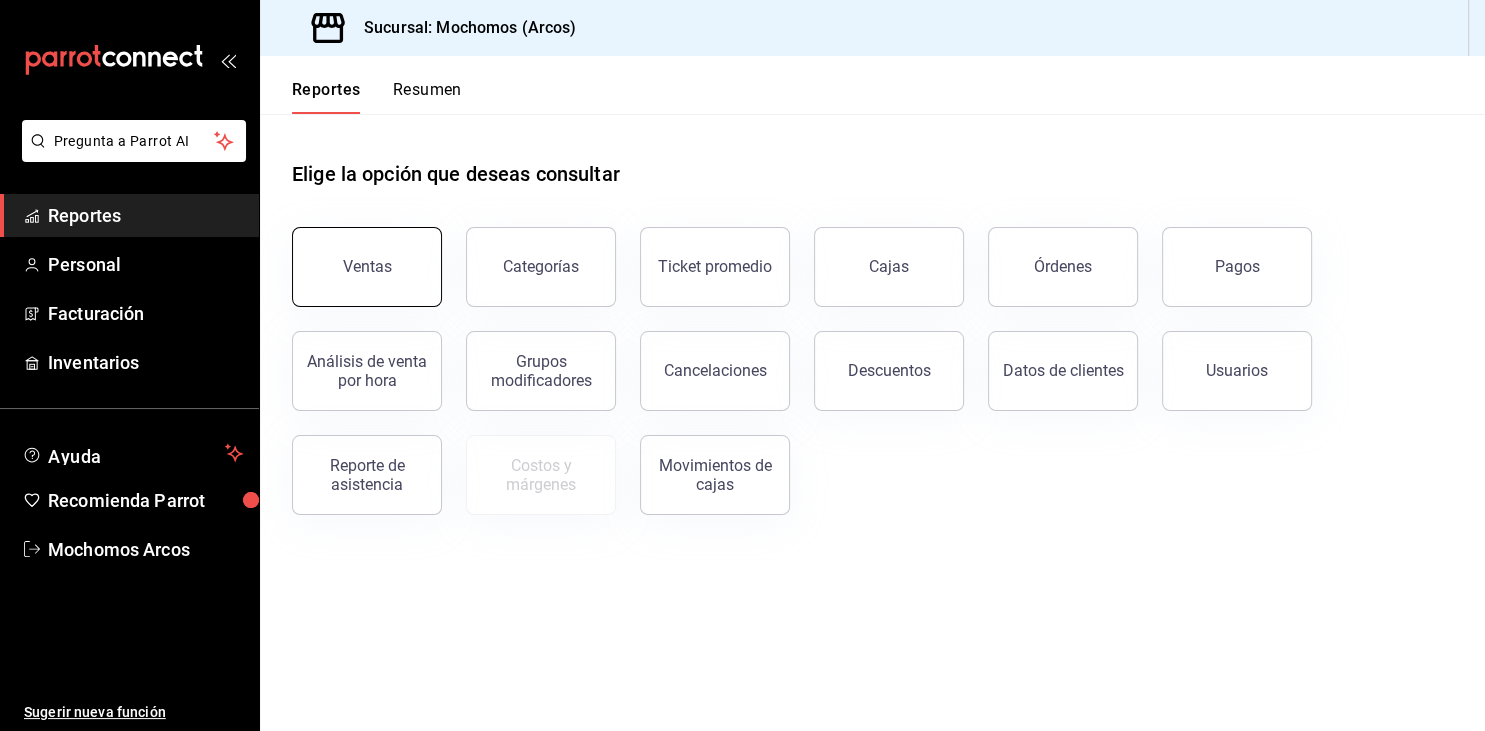 click on "Ventas" at bounding box center [367, 267] 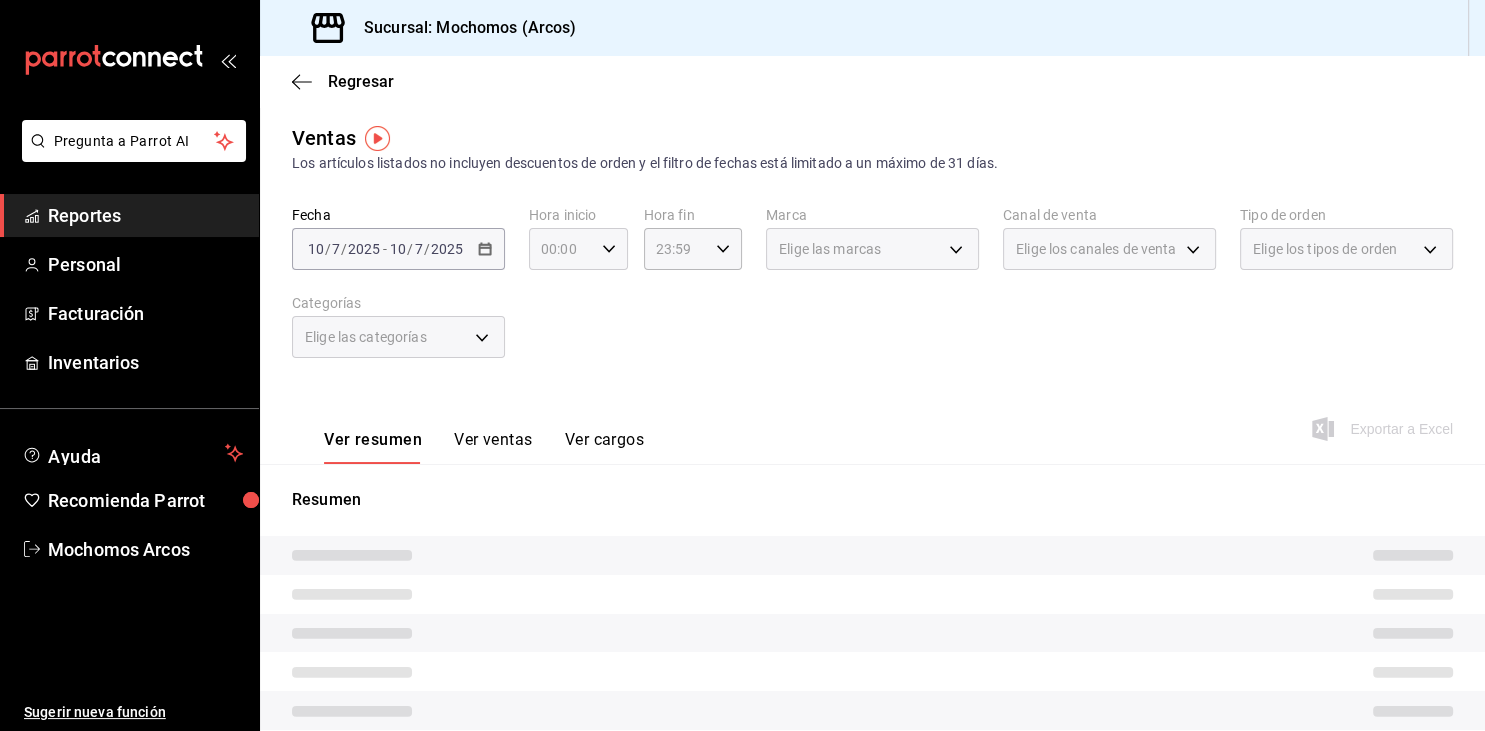 click on "00:00" at bounding box center [561, 249] 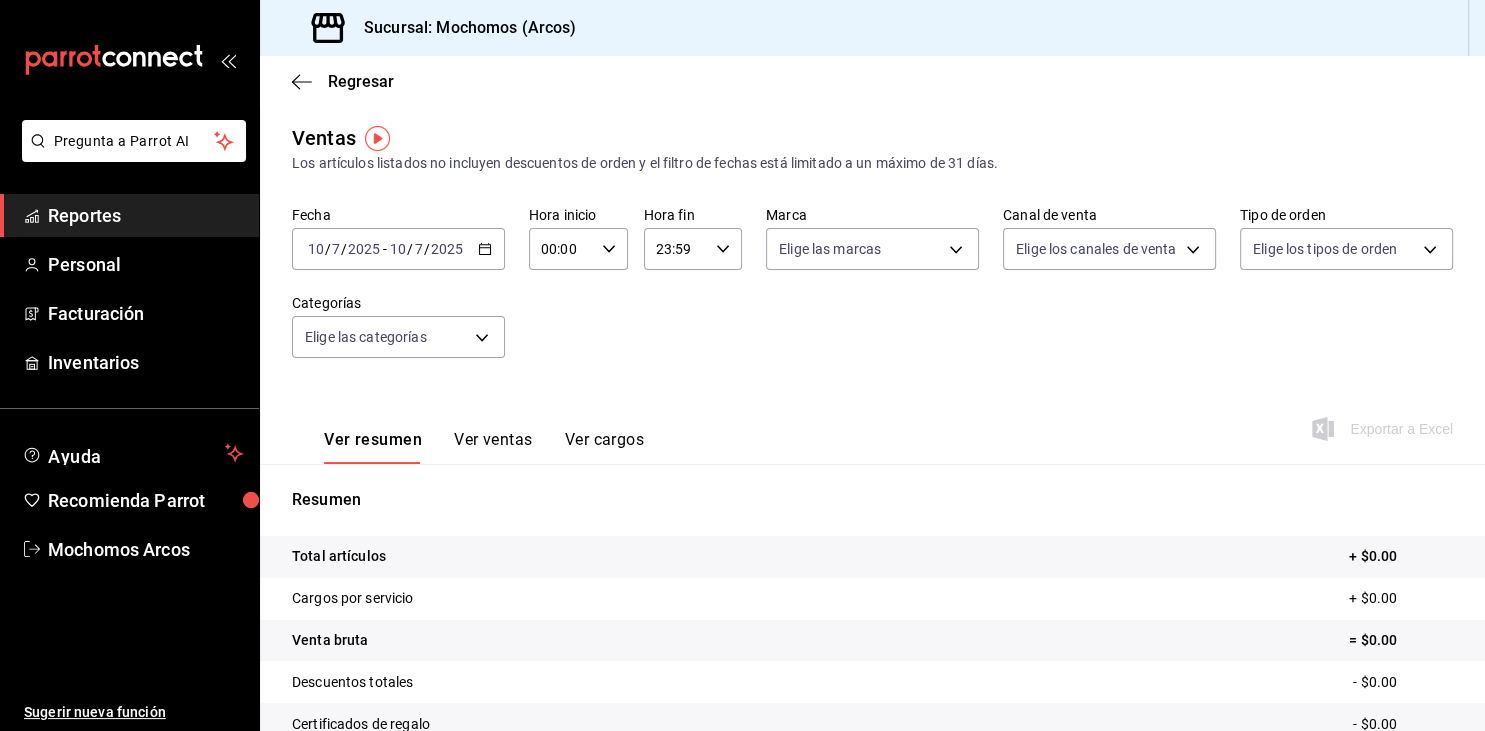 click on "00:00" at bounding box center (561, 249) 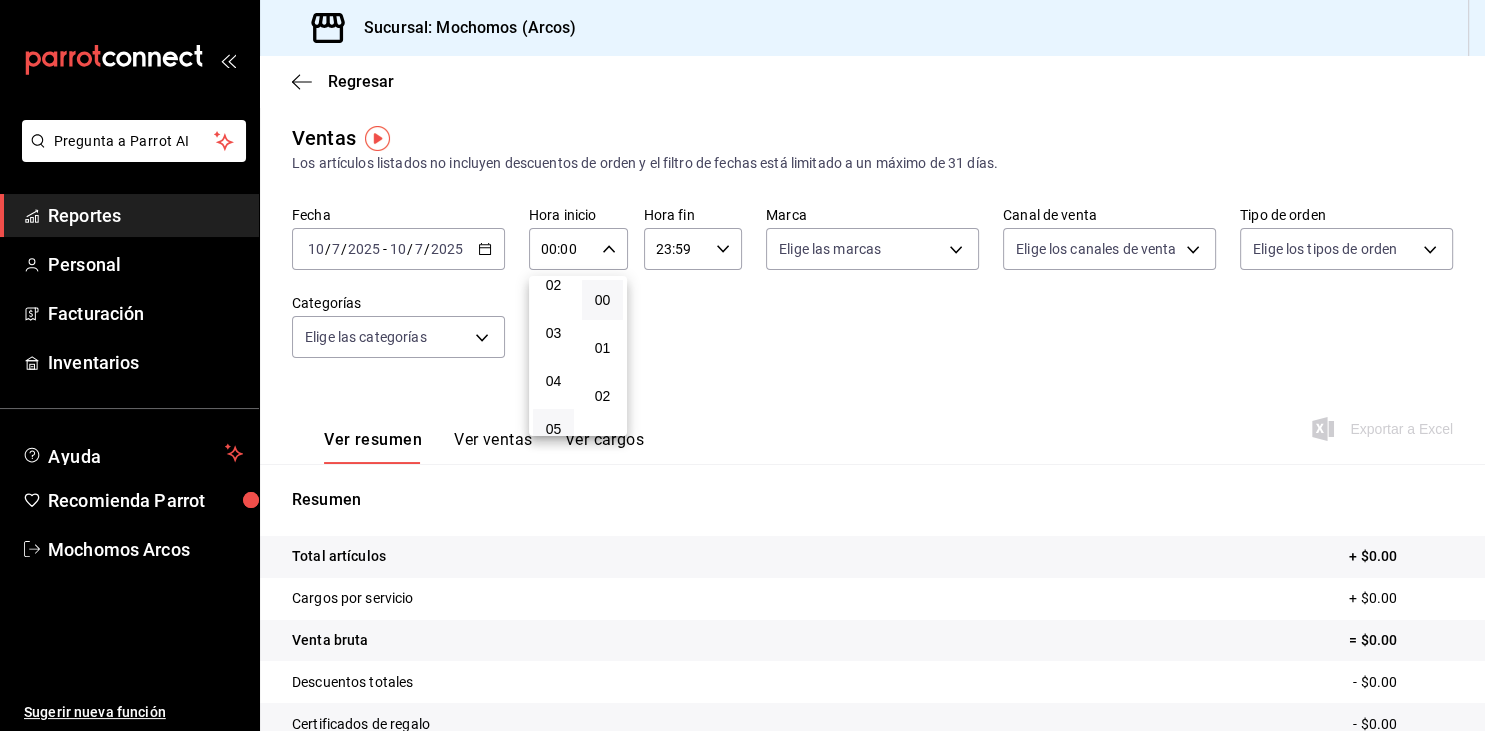 scroll, scrollTop: 202, scrollLeft: 0, axis: vertical 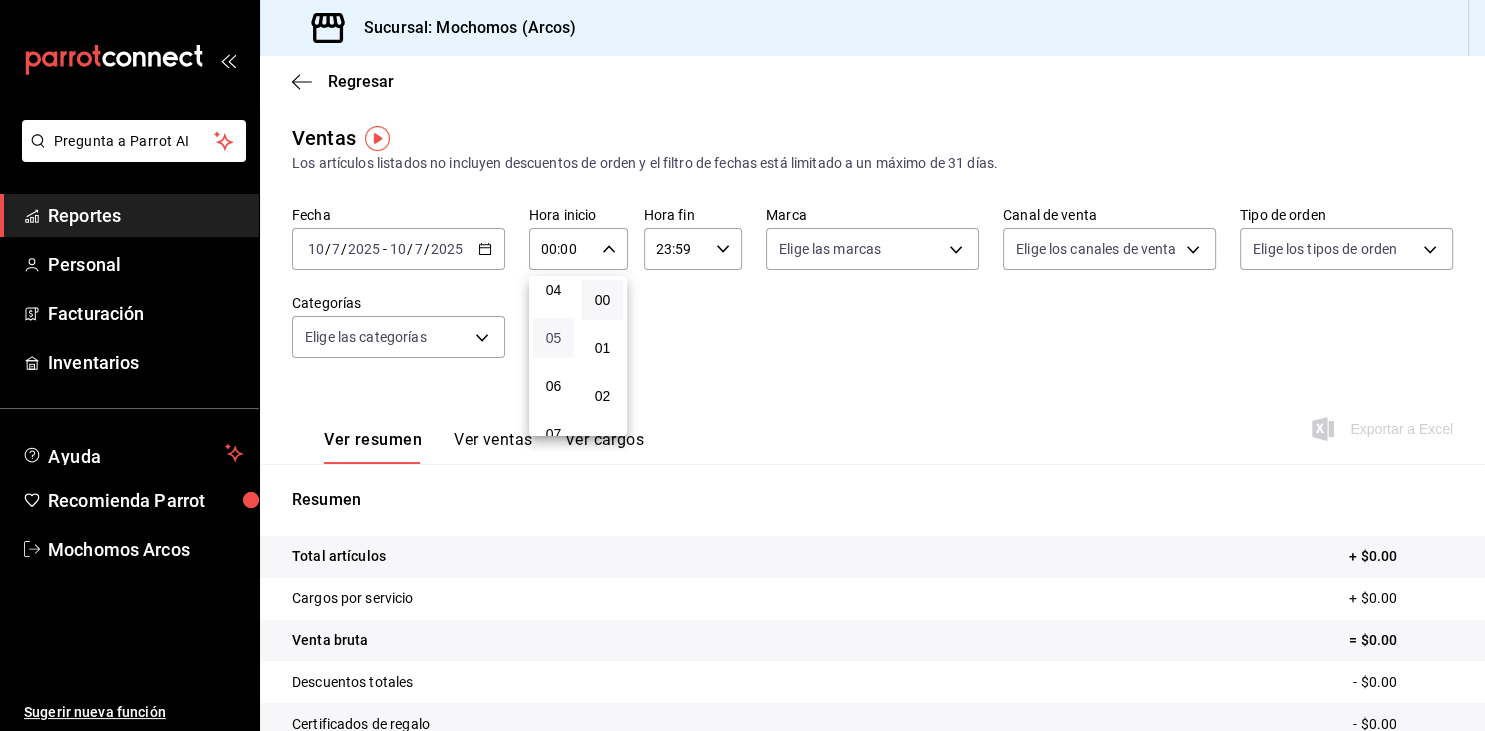 click on "05" at bounding box center [553, 338] 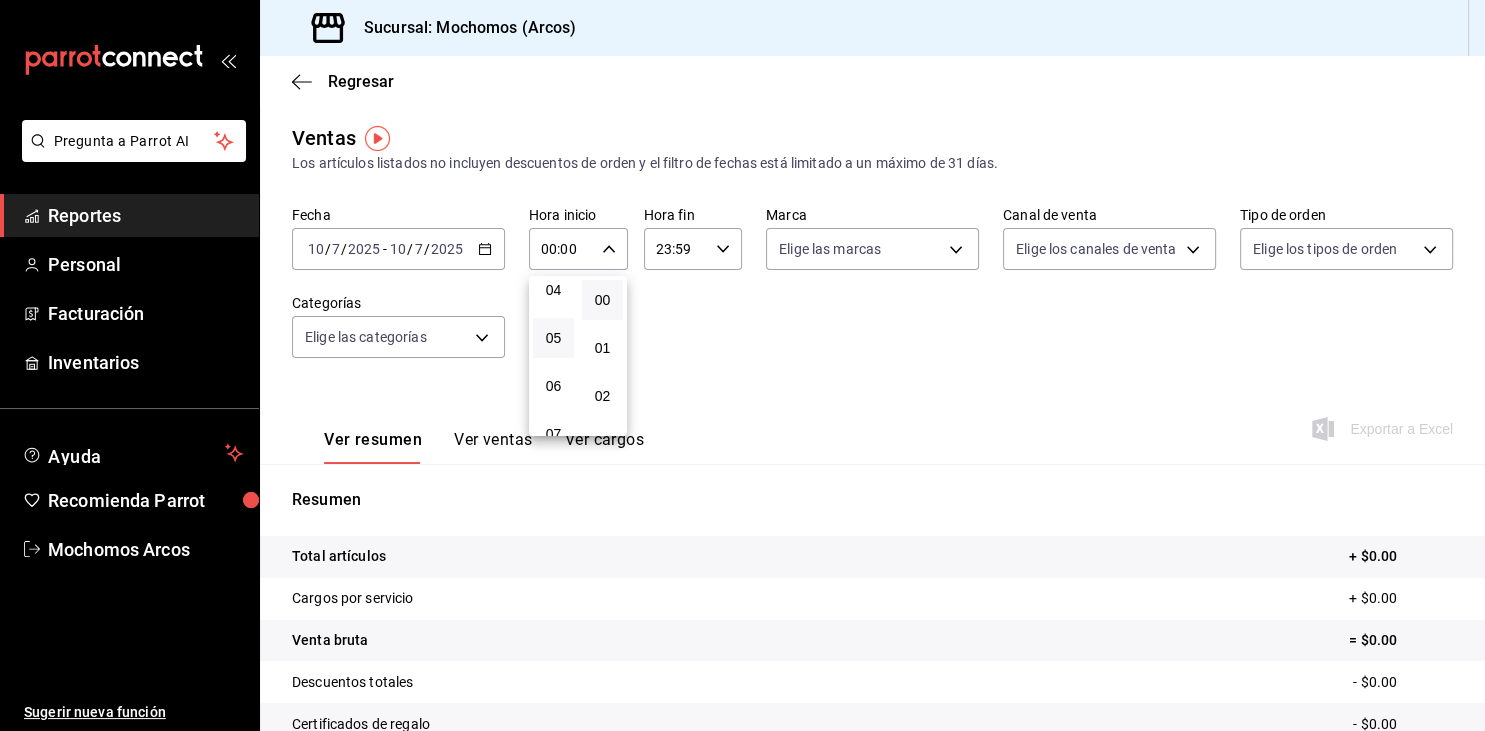 type on "05:00" 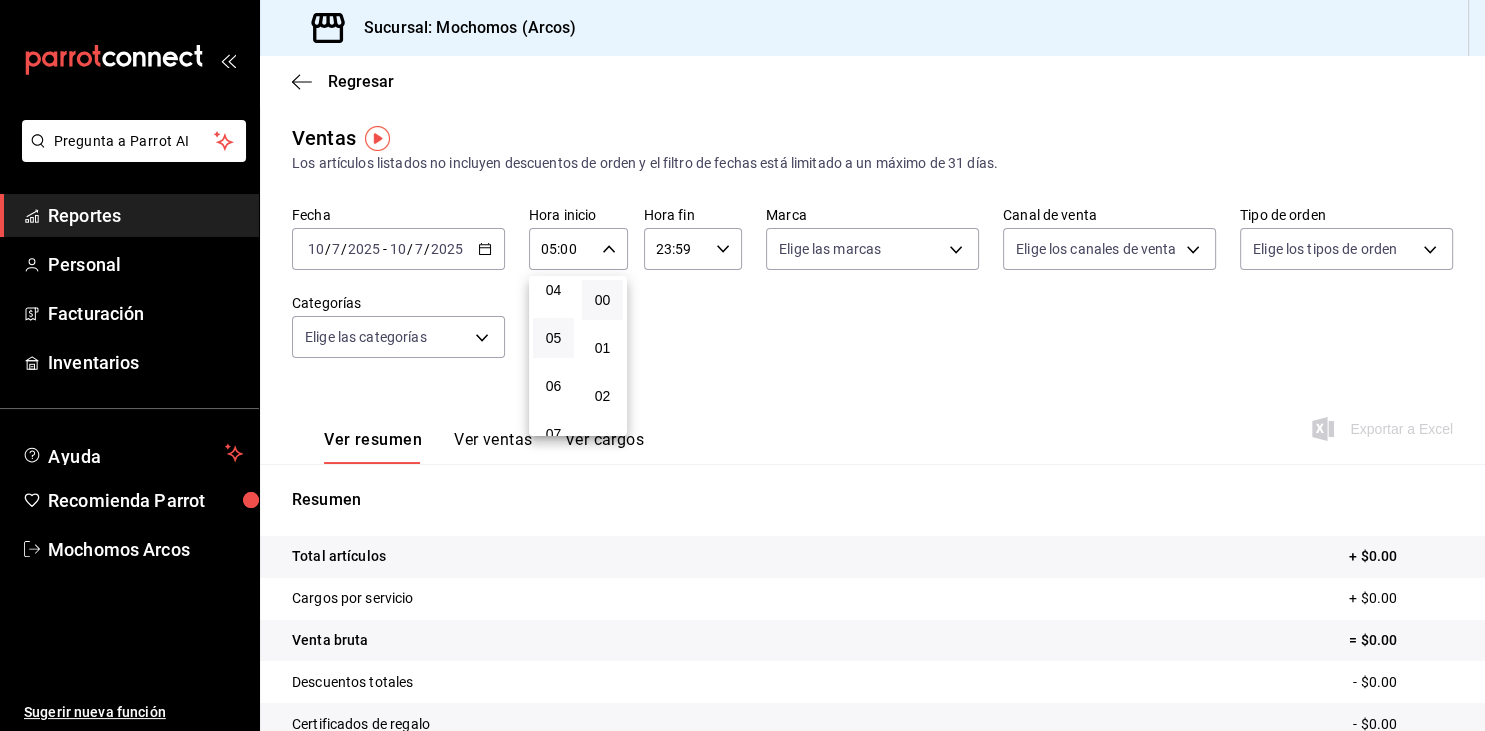 click at bounding box center (742, 365) 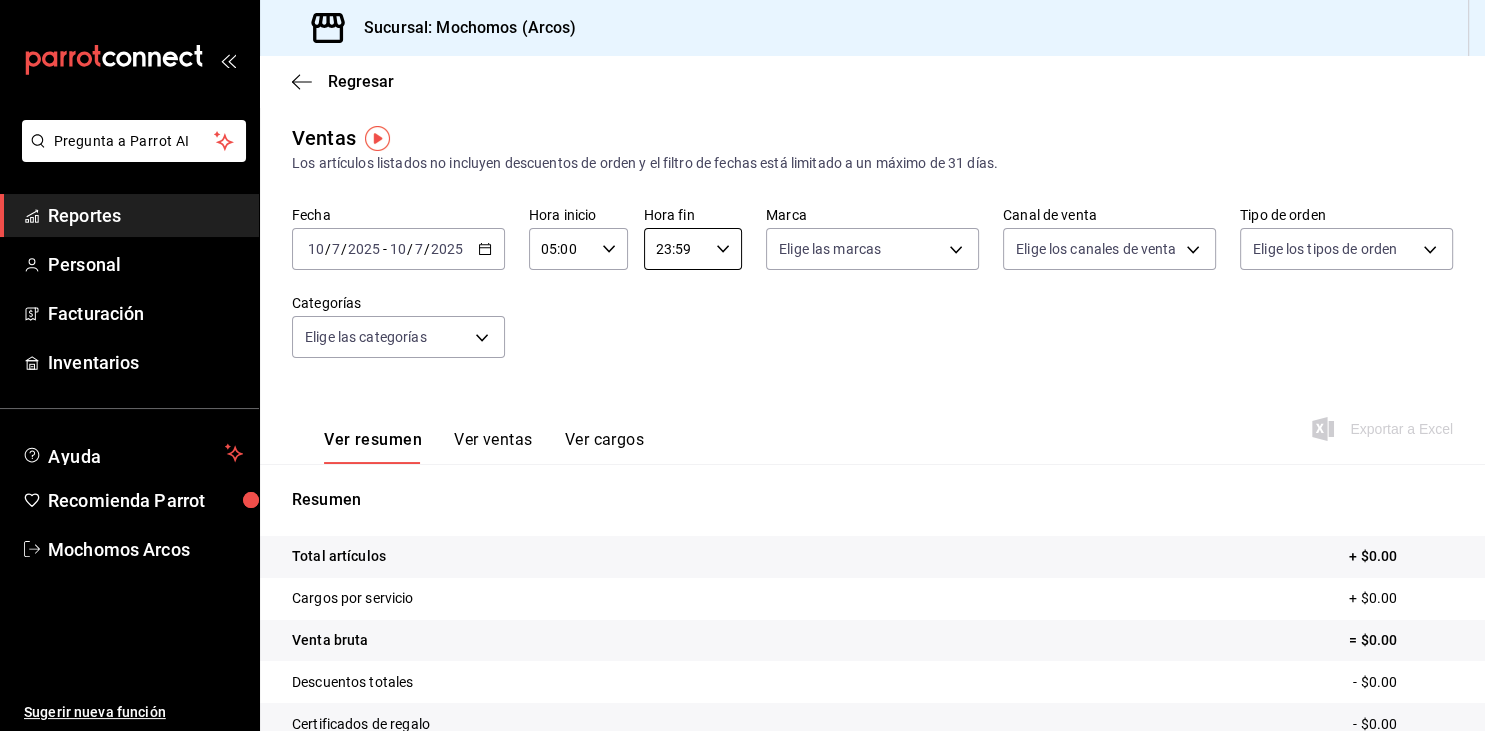 click on "23:59" at bounding box center (676, 249) 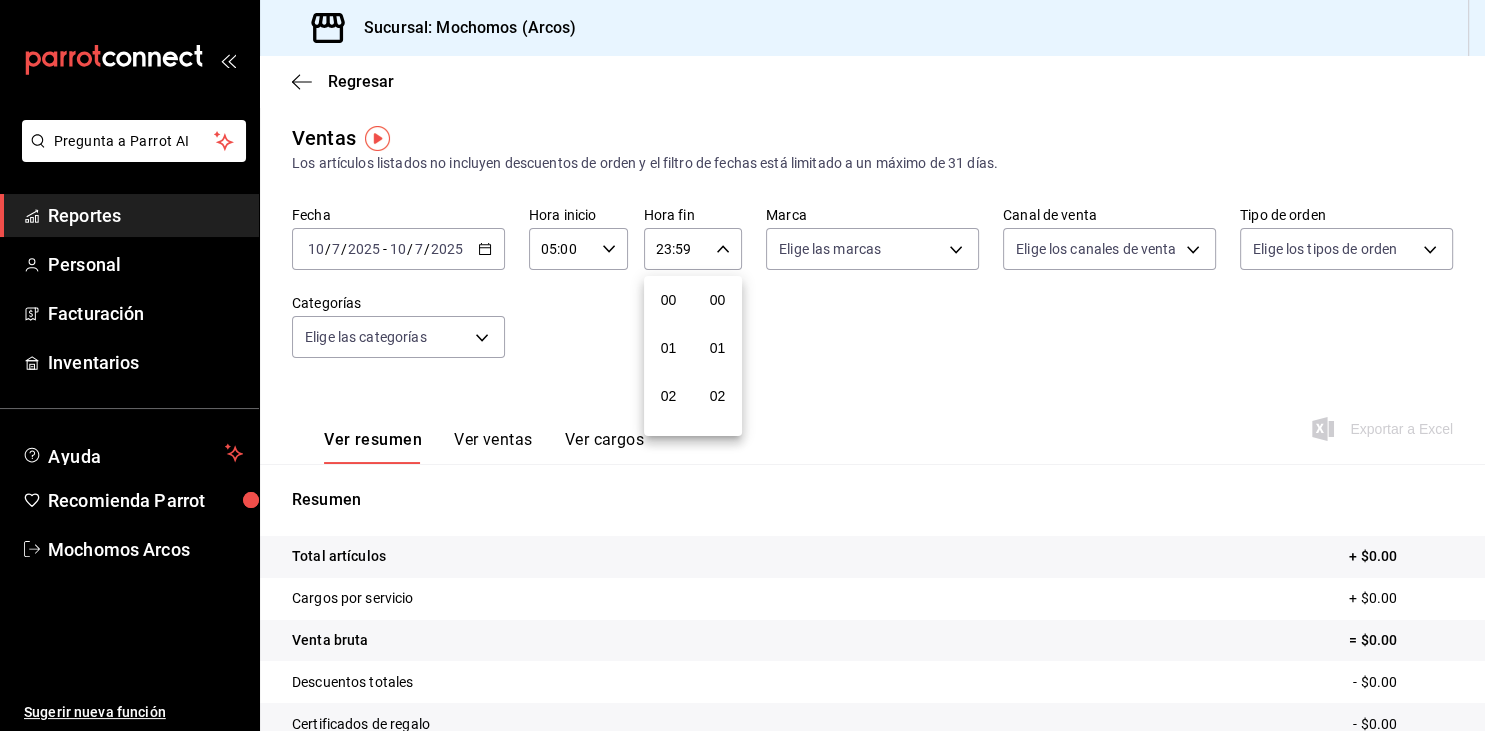 scroll, scrollTop: 1030, scrollLeft: 0, axis: vertical 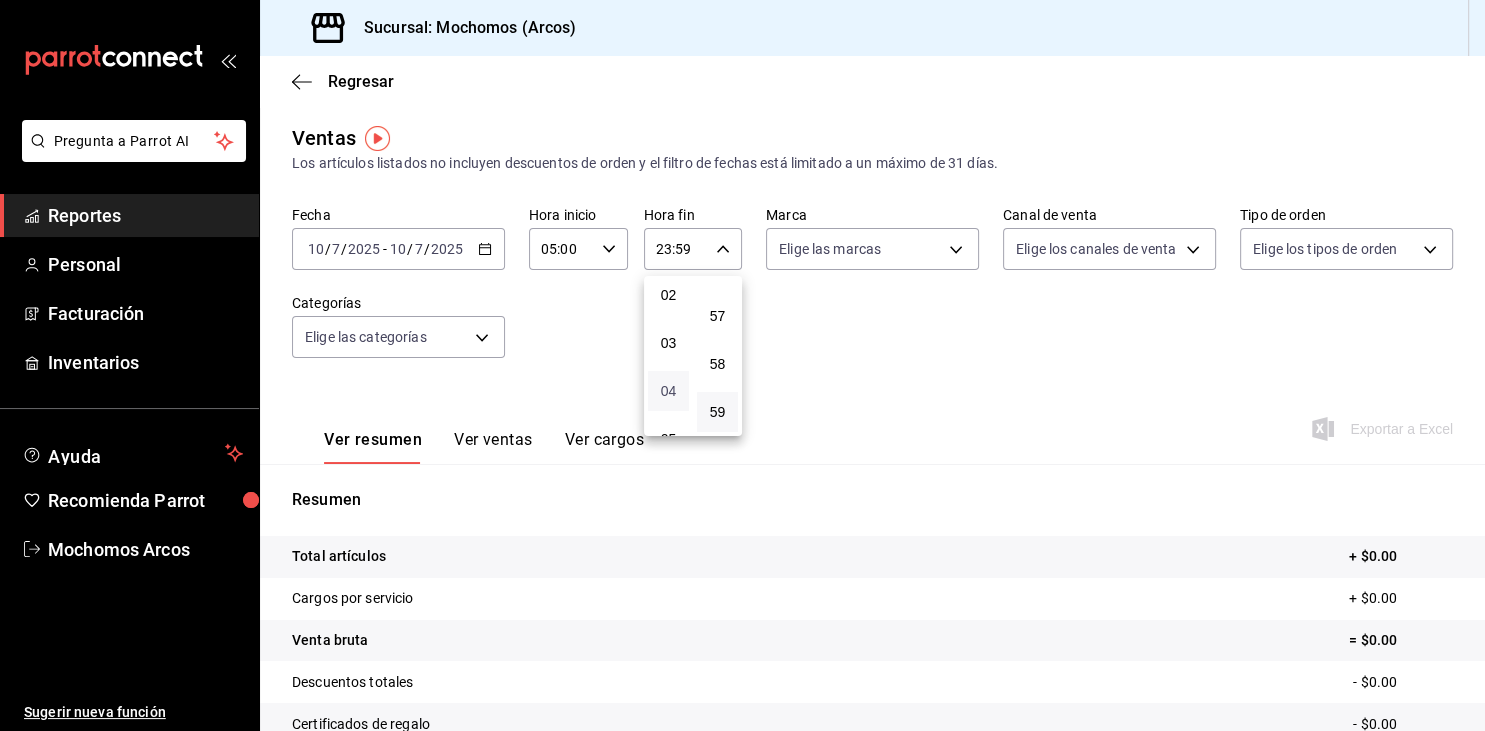 click on "04" at bounding box center [668, 391] 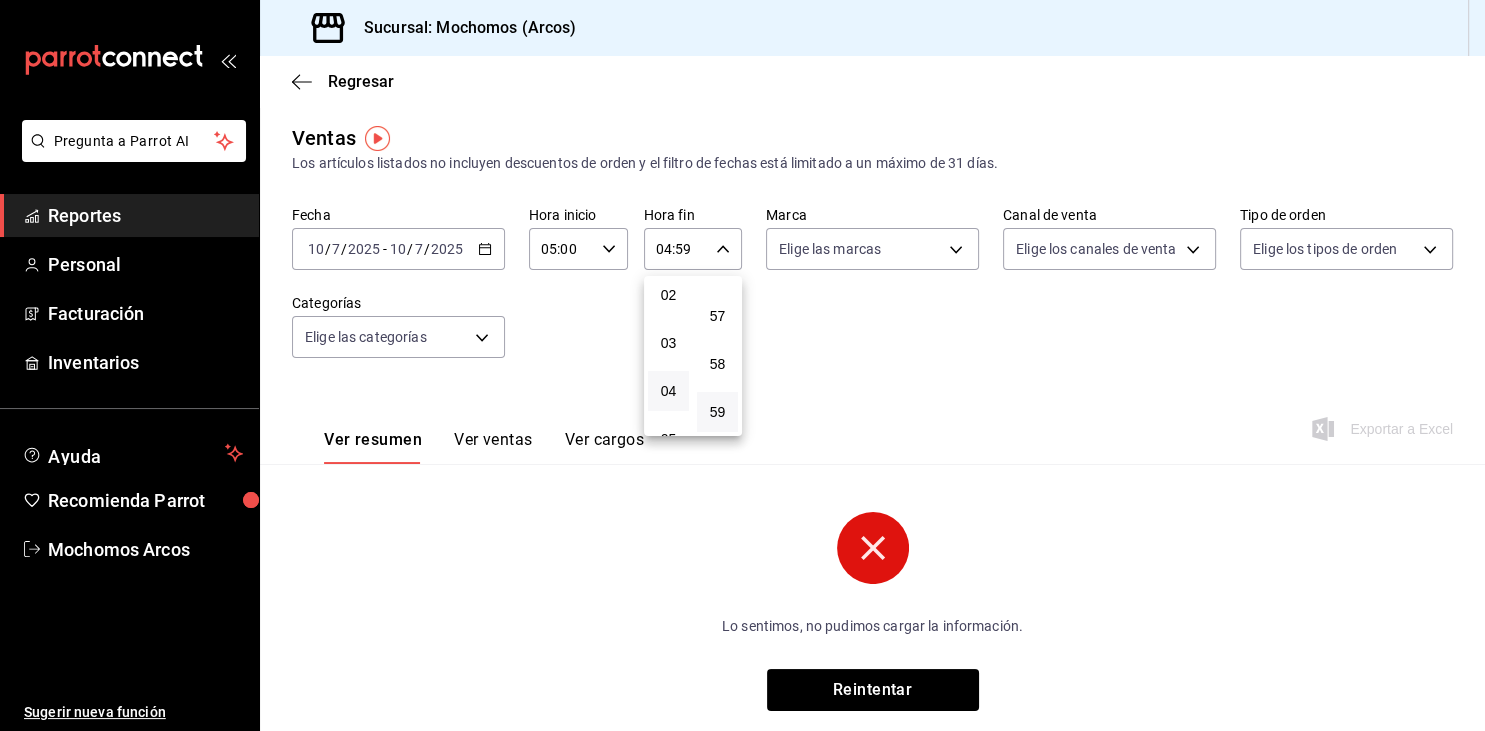click at bounding box center [742, 365] 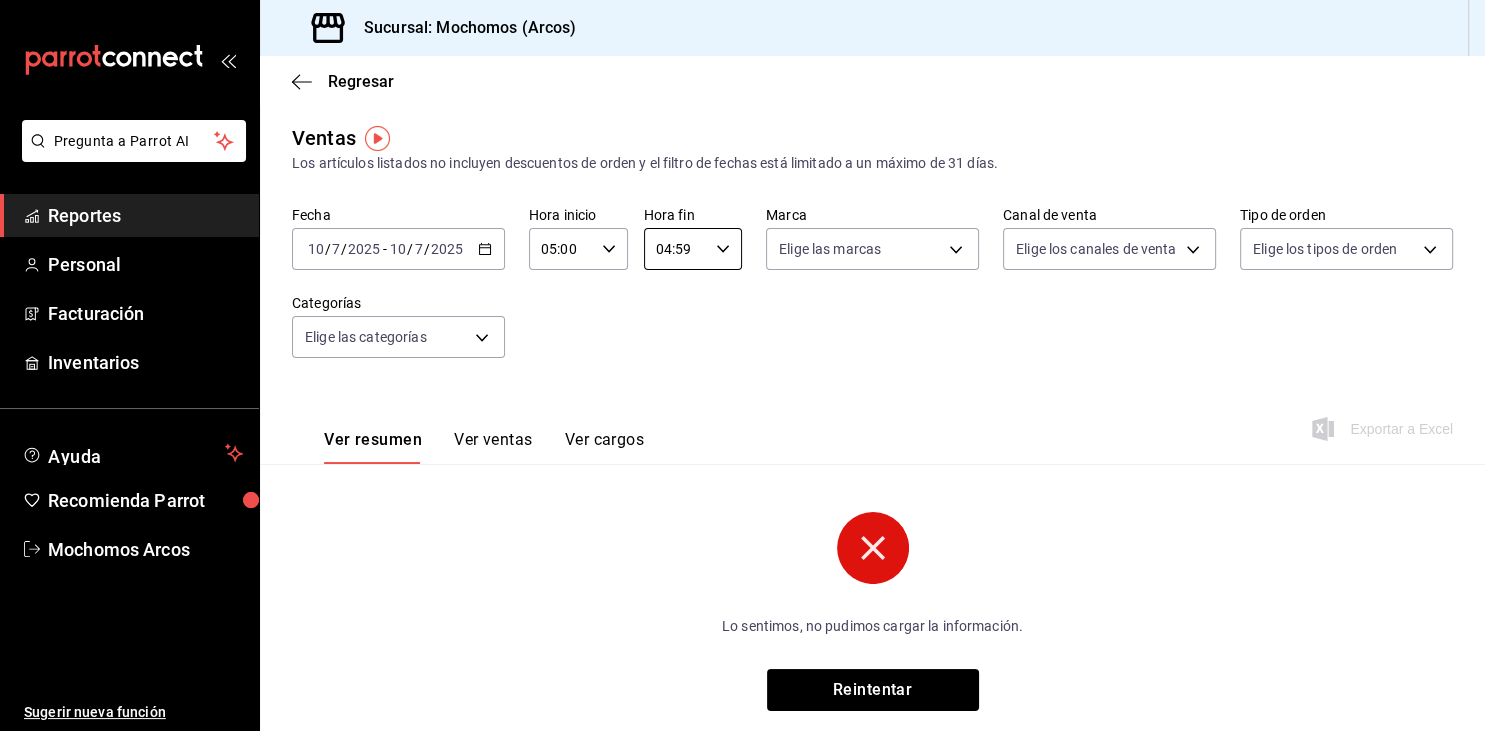 click 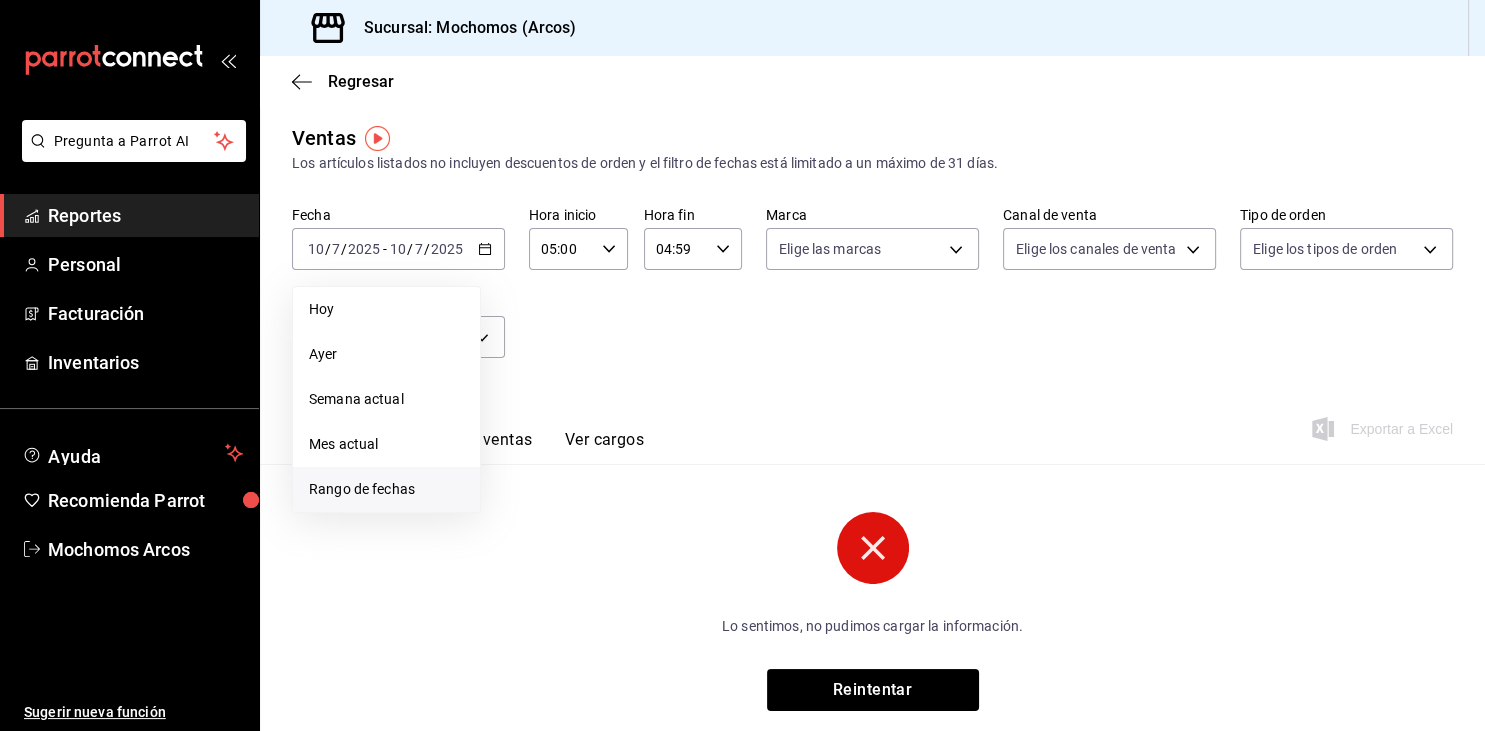 click on "Rango de fechas" at bounding box center (386, 489) 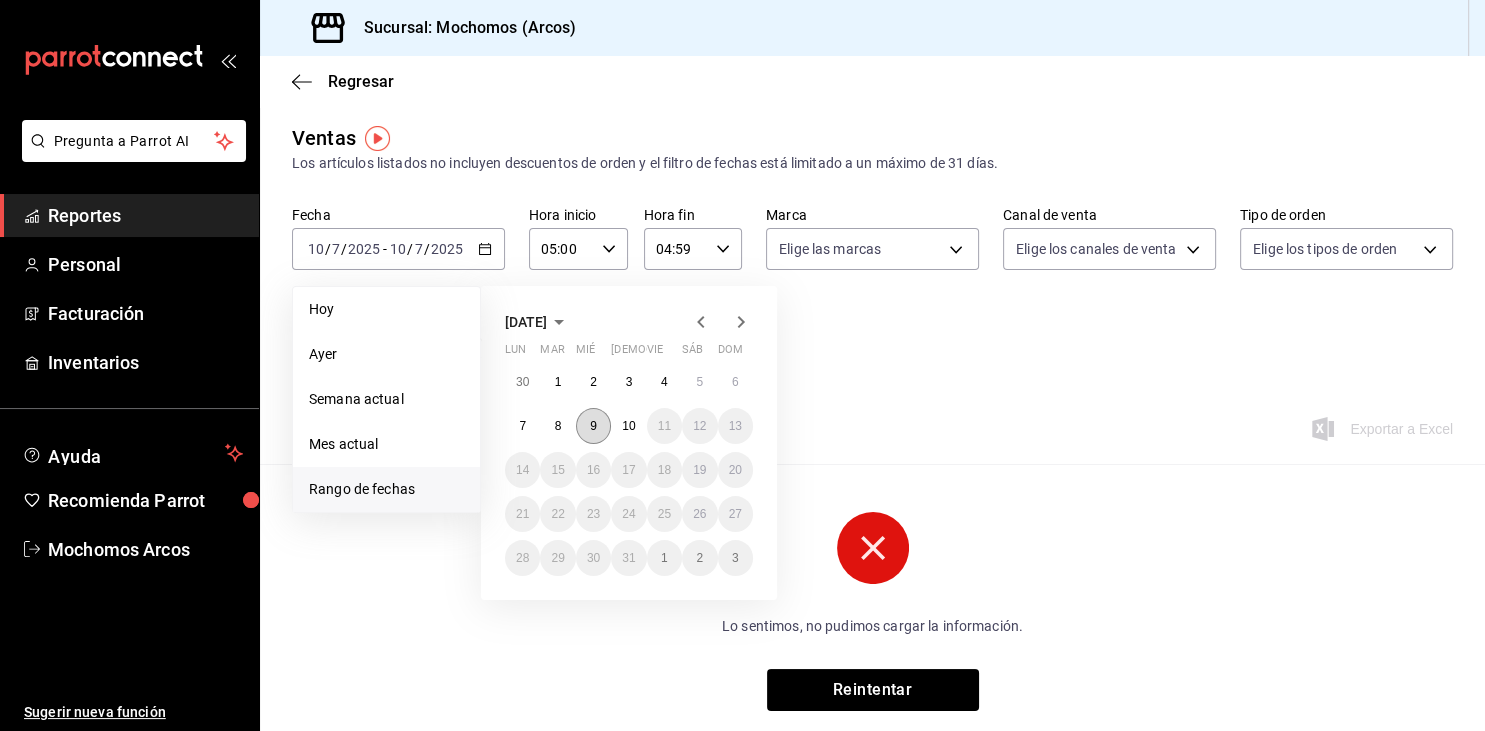 click on "9" at bounding box center [593, 426] 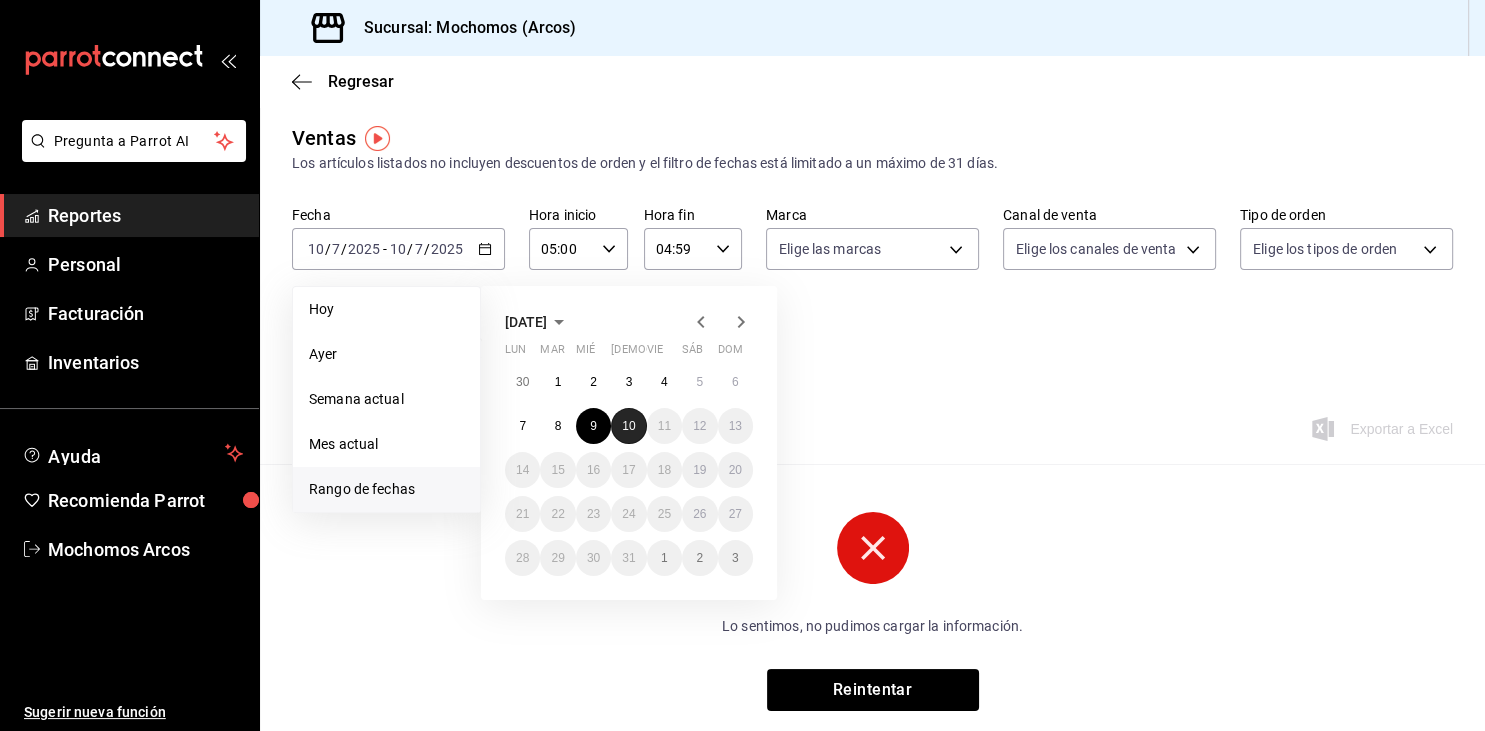 click on "10" at bounding box center [628, 426] 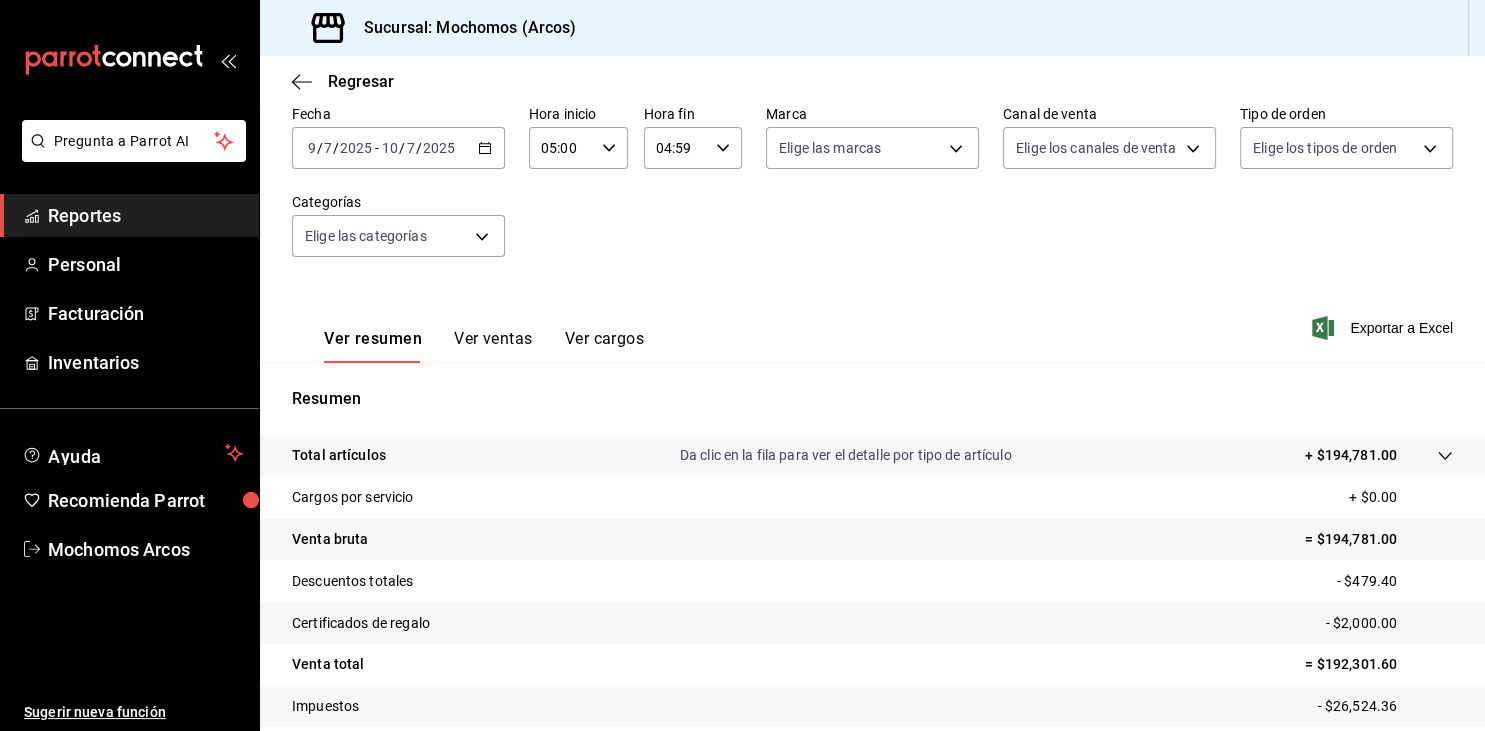 scroll, scrollTop: 227, scrollLeft: 0, axis: vertical 